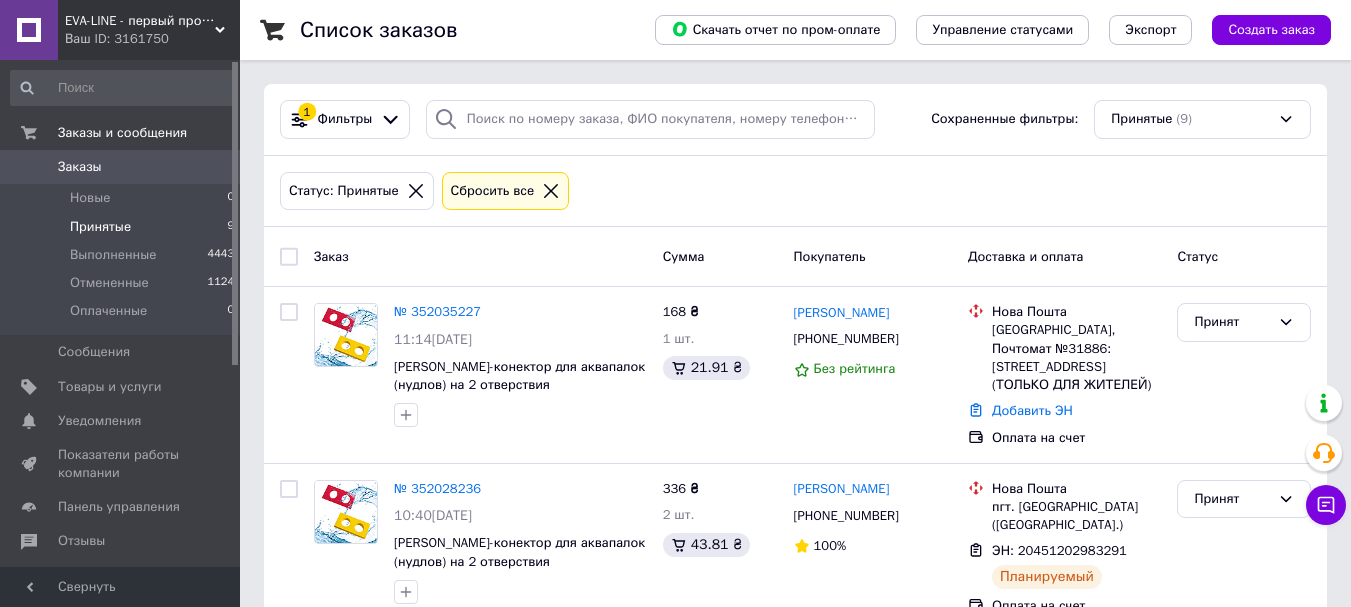 scroll, scrollTop: 0, scrollLeft: 0, axis: both 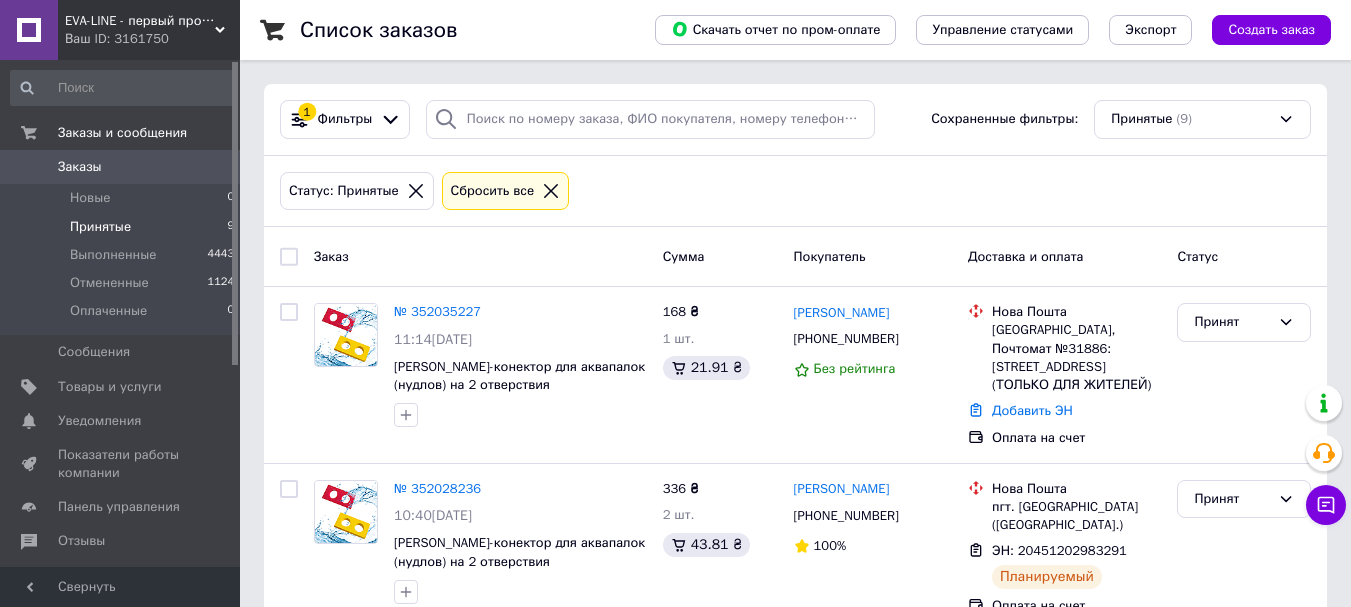 click on "Принятые" at bounding box center [100, 227] 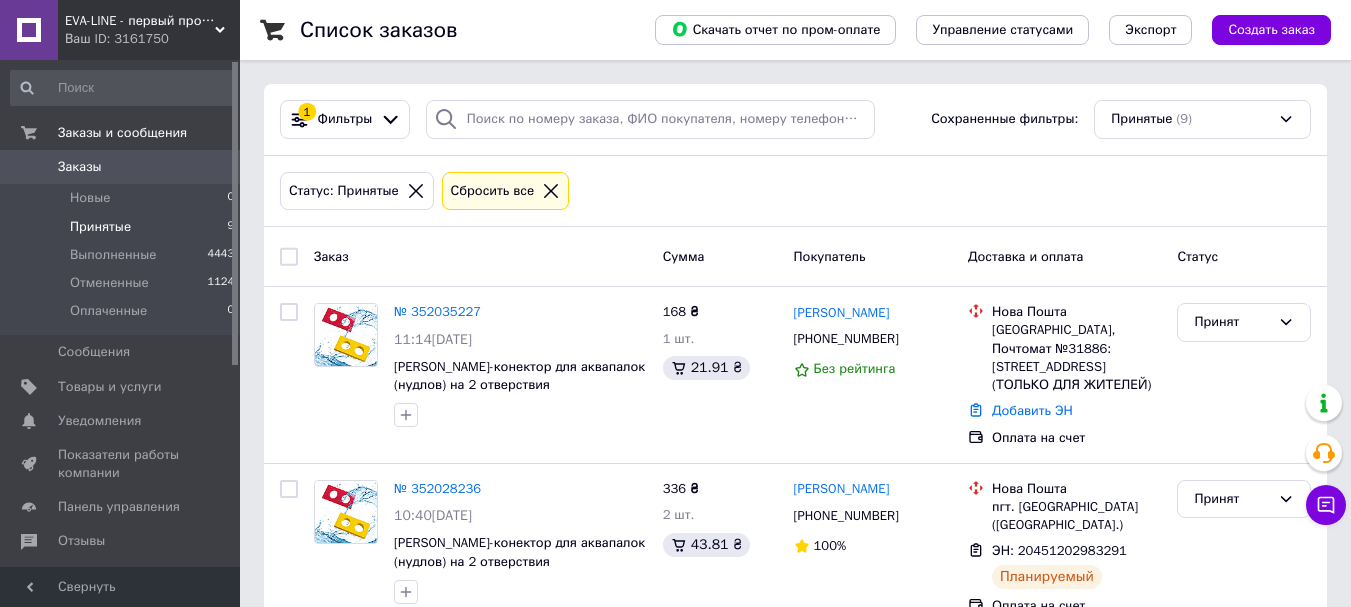 click on "Принятые 9" at bounding box center (123, 227) 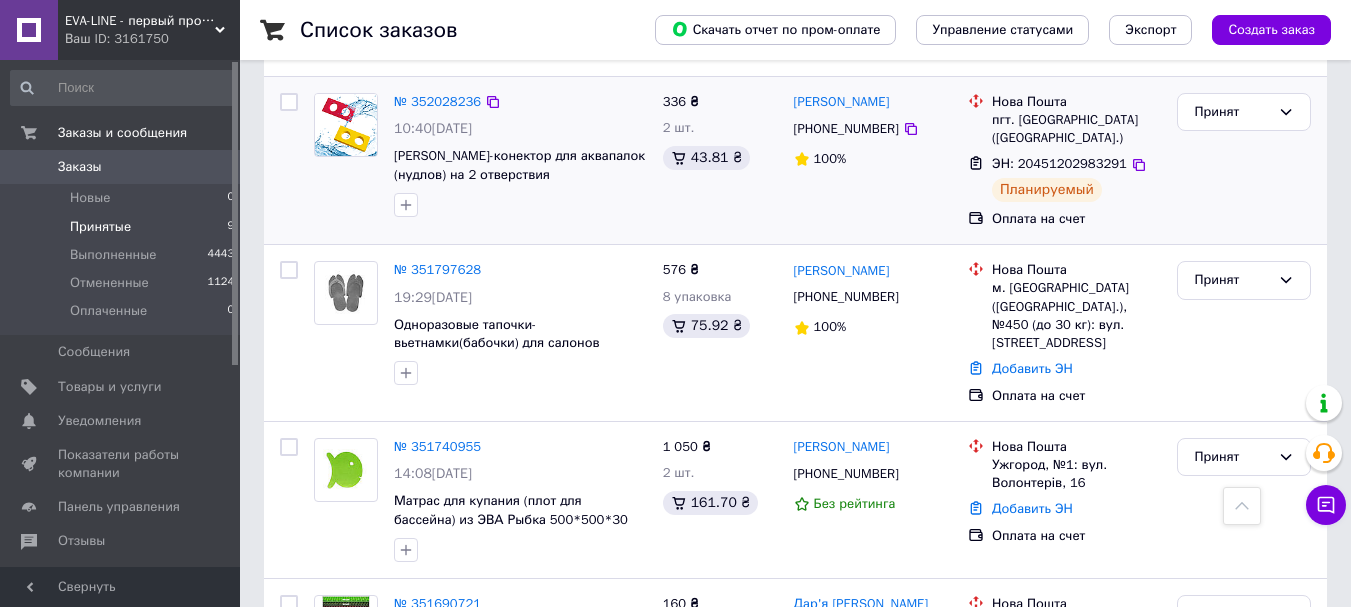 scroll, scrollTop: 400, scrollLeft: 0, axis: vertical 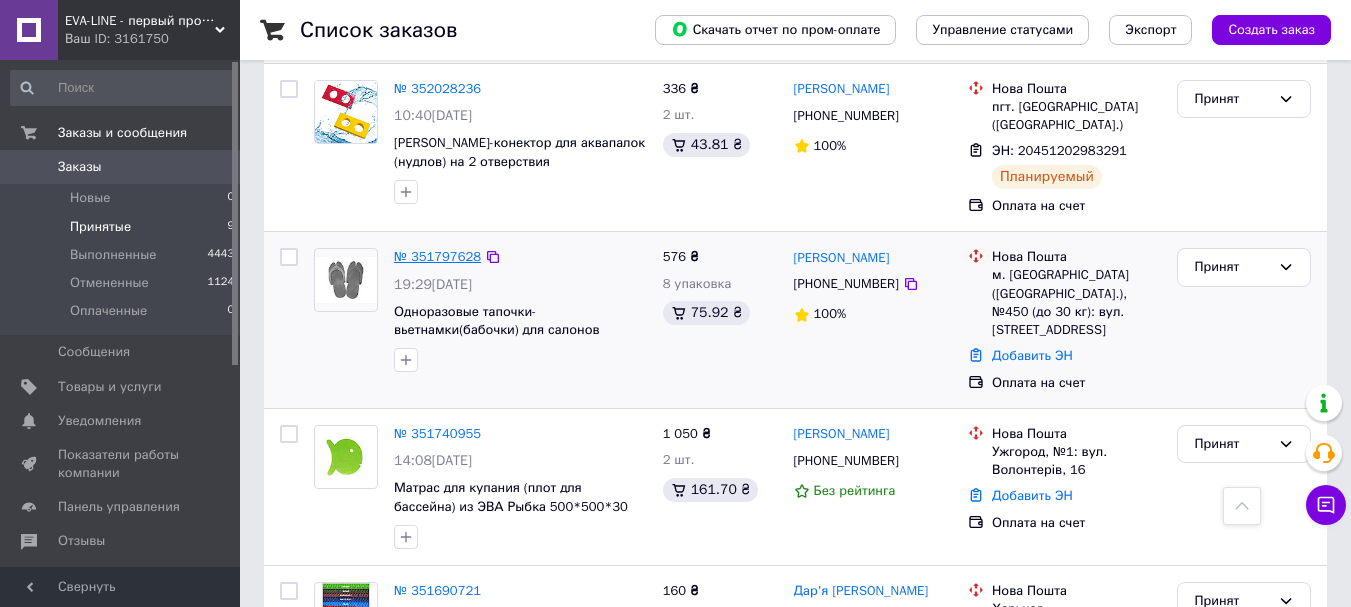 click on "№ 351797628" at bounding box center (437, 256) 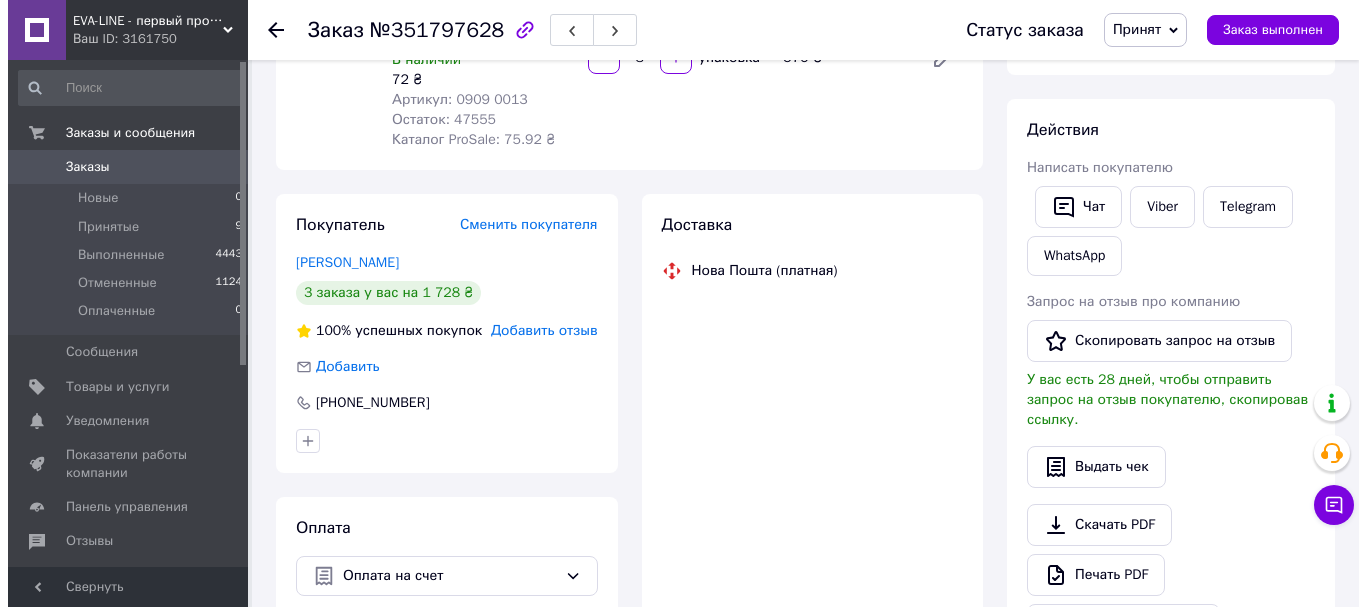 scroll, scrollTop: 300, scrollLeft: 0, axis: vertical 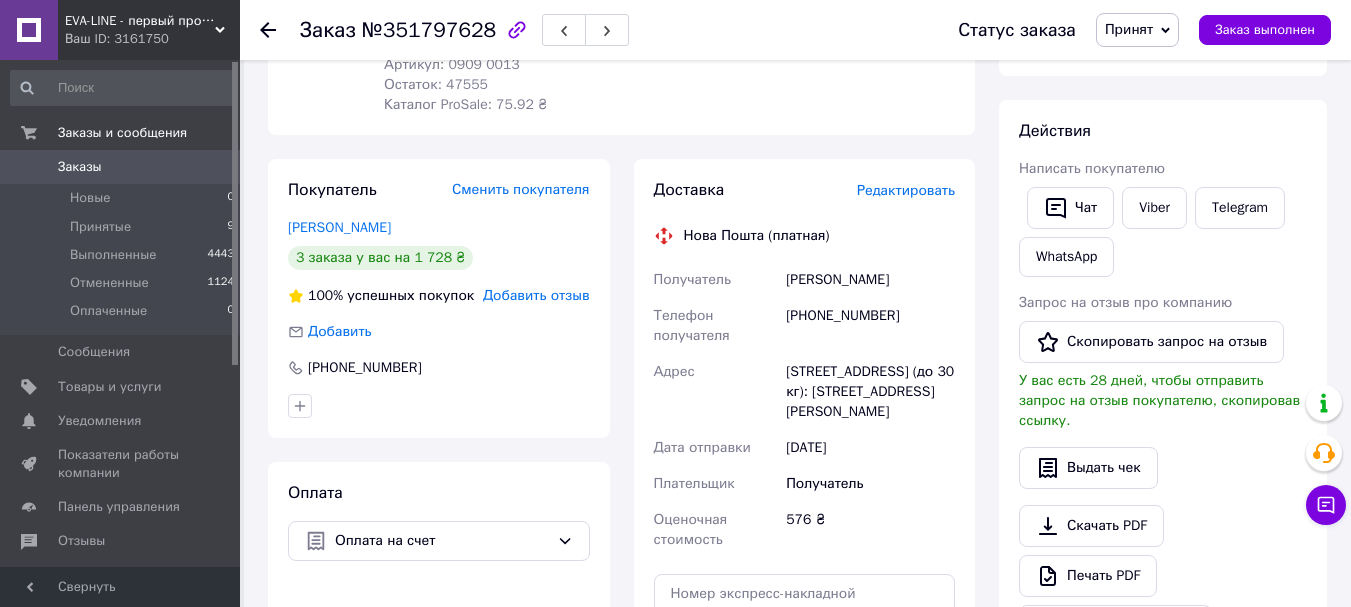 click on "Редактировать" at bounding box center [906, 190] 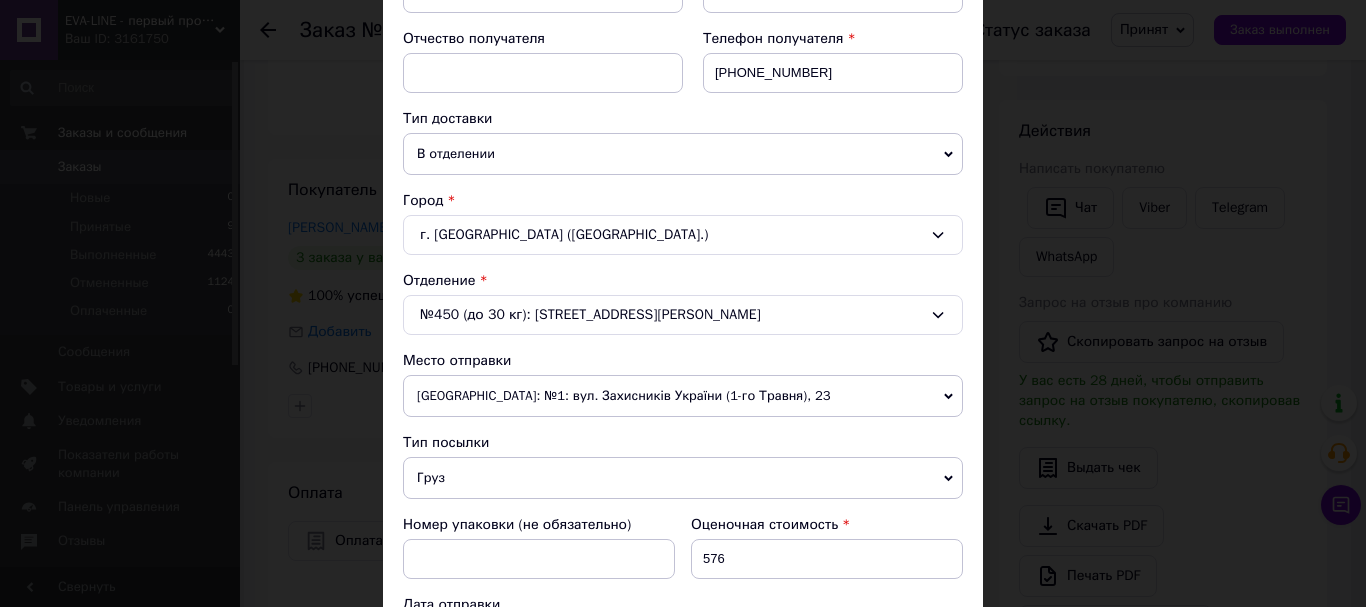 scroll, scrollTop: 400, scrollLeft: 0, axis: vertical 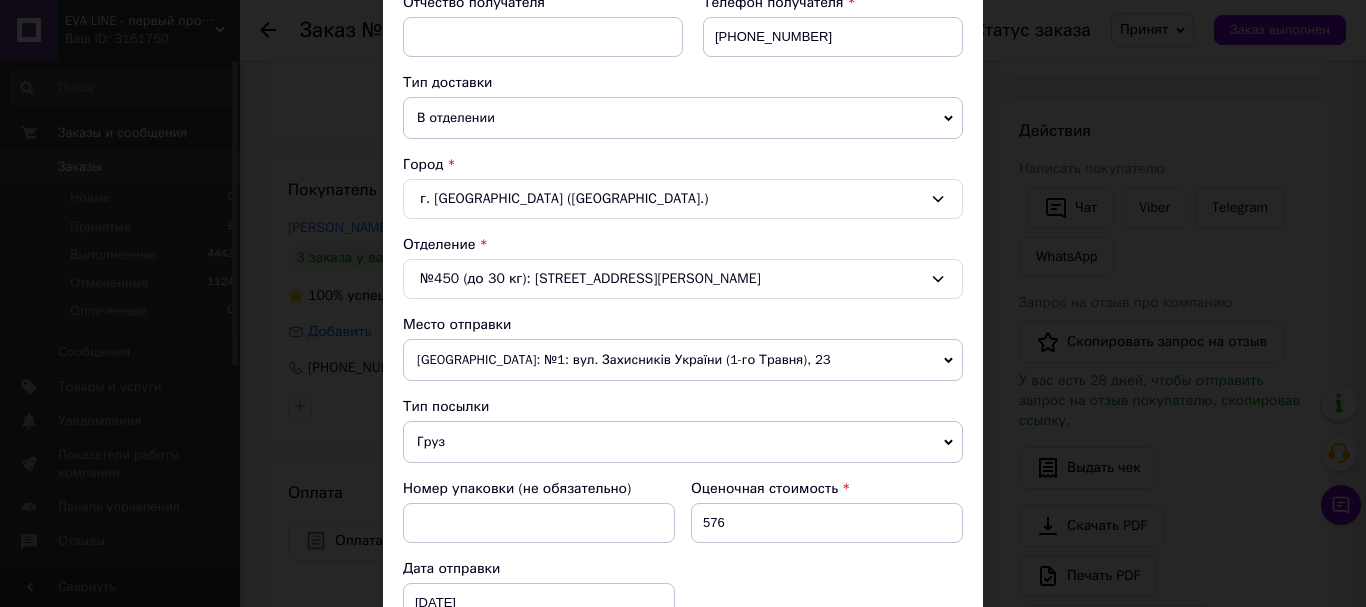 click on "Чорноморськ: №1: вул. Захисників України (1-го Травня), 23" at bounding box center (683, 360) 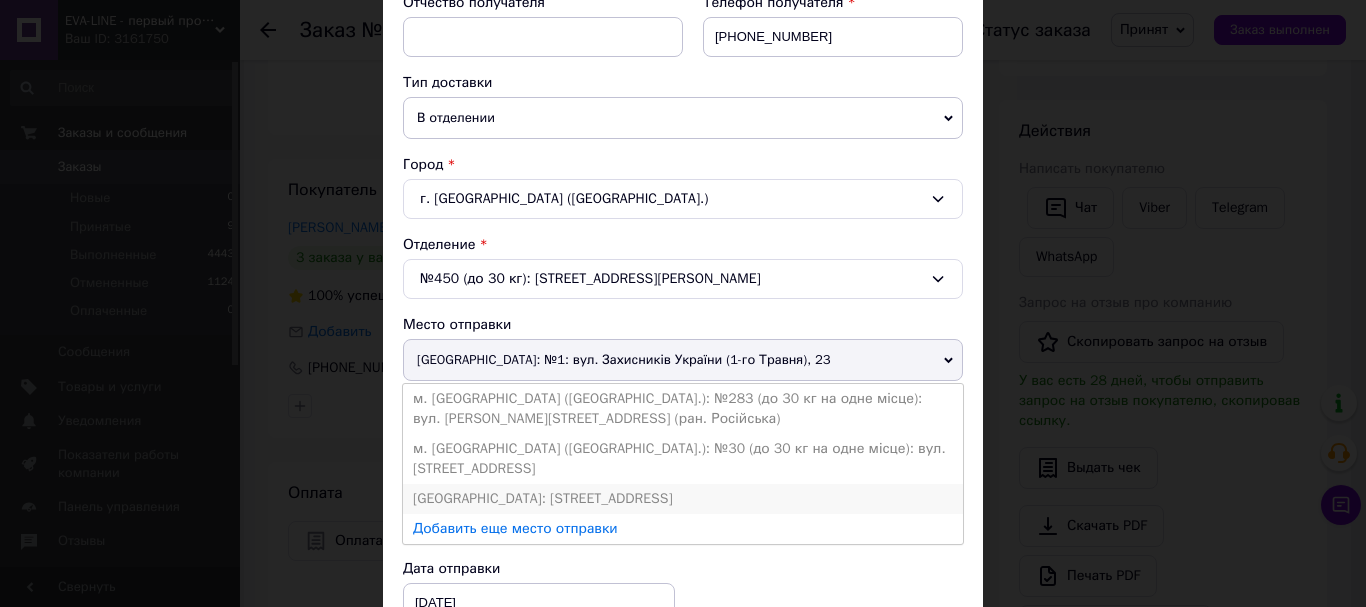 click on "Чорноморськ: Промислова вул. д.1" at bounding box center [683, 499] 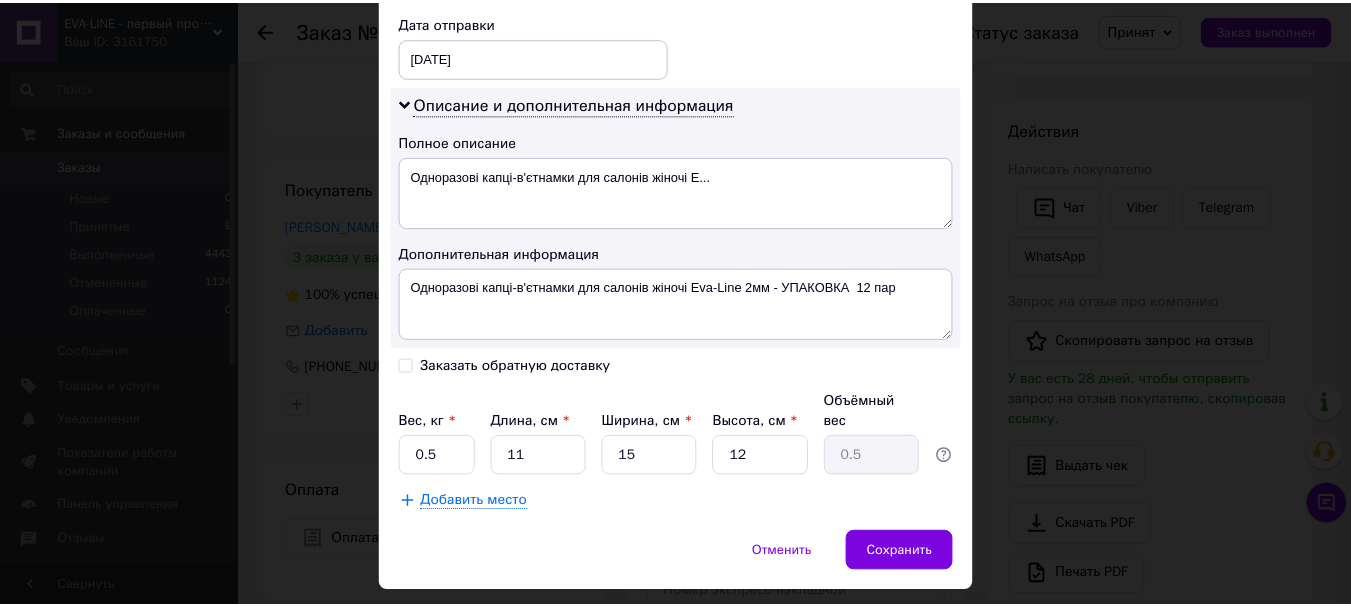 scroll, scrollTop: 981, scrollLeft: 0, axis: vertical 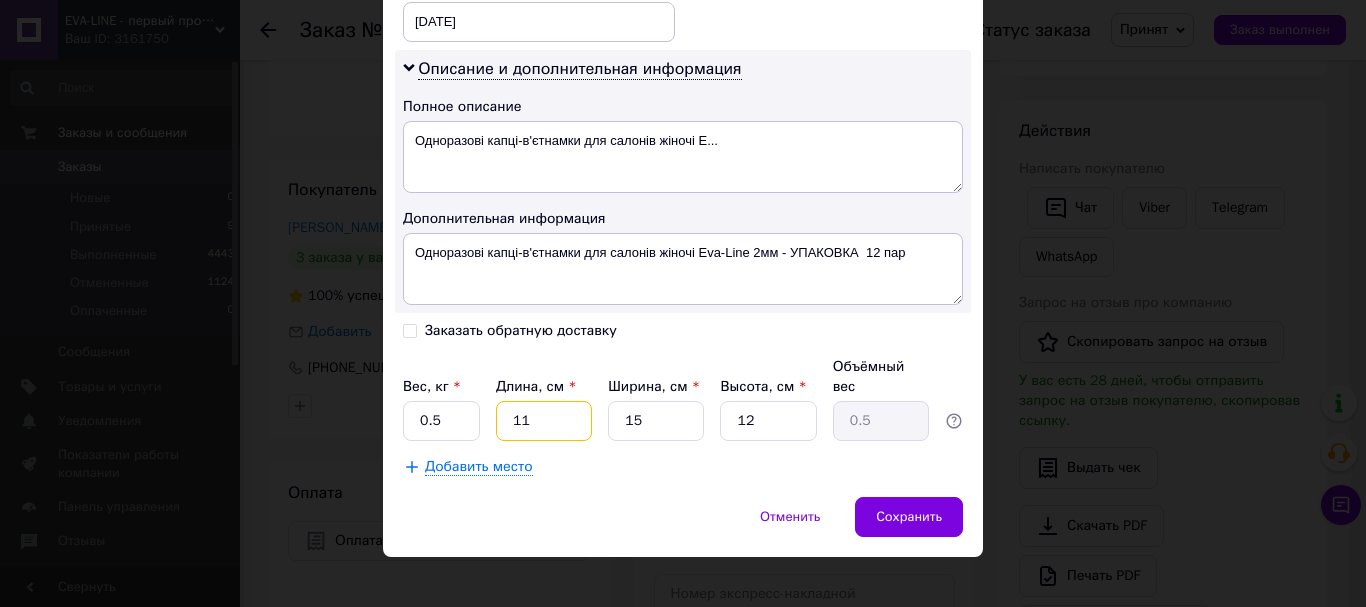 drag, startPoint x: 529, startPoint y: 412, endPoint x: 506, endPoint y: 406, distance: 23.769728 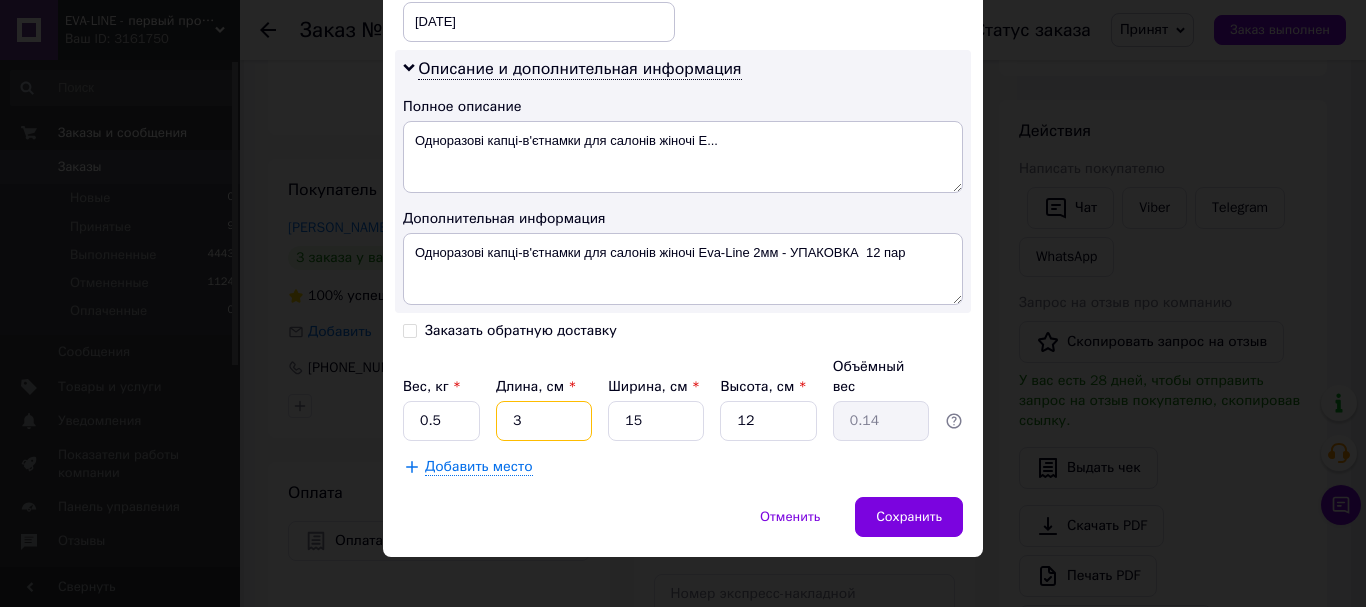 type on "30" 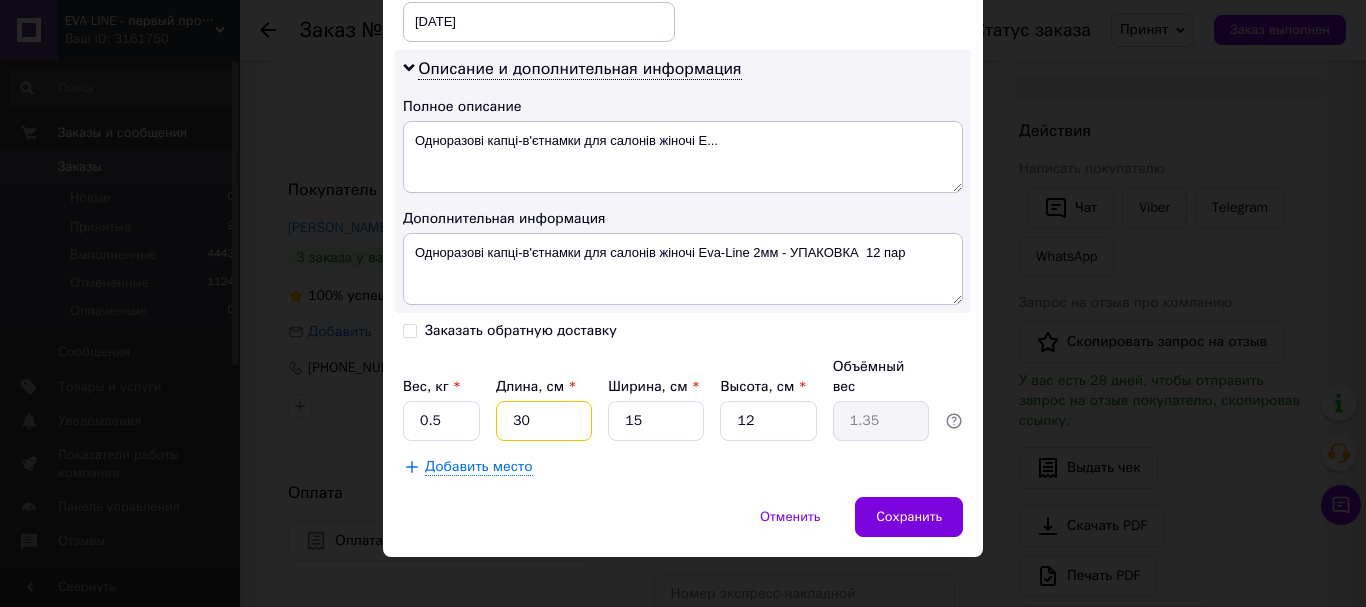 type on "30" 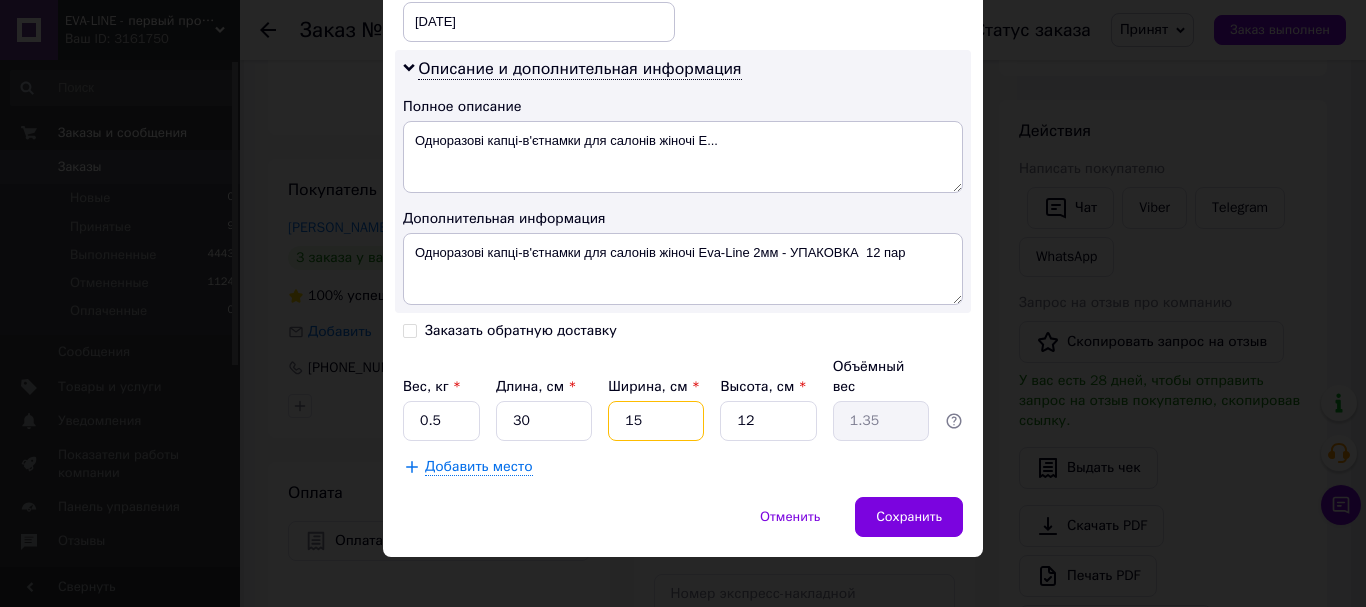 type on "2" 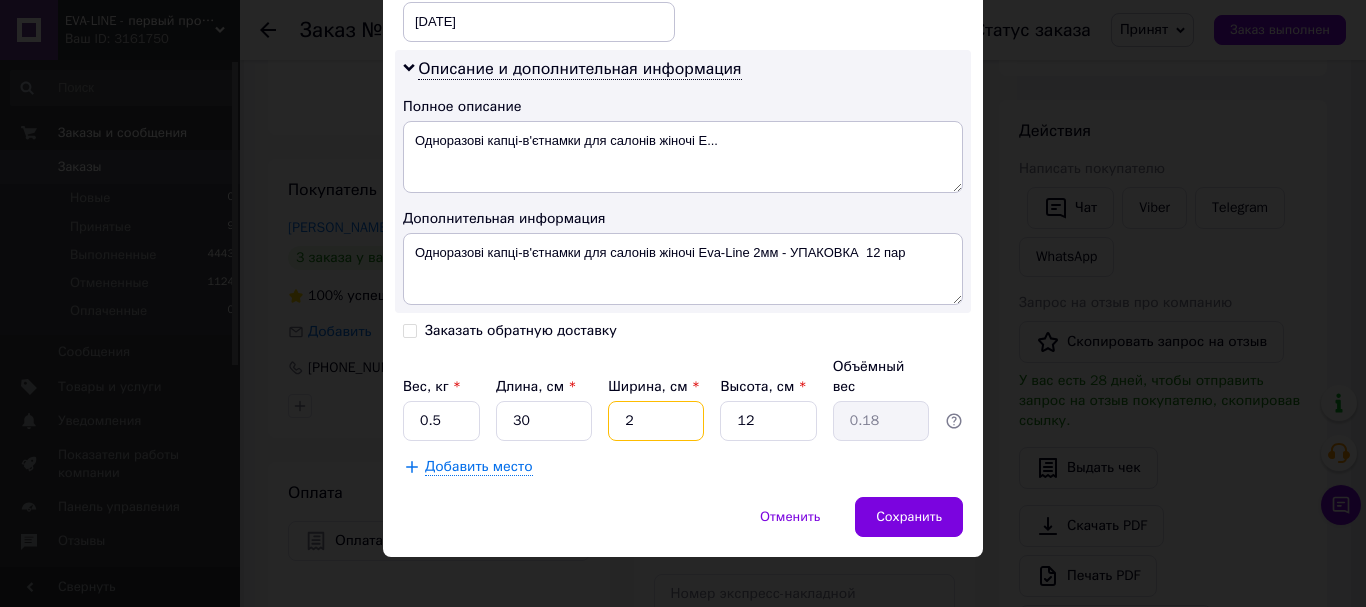 type on "26" 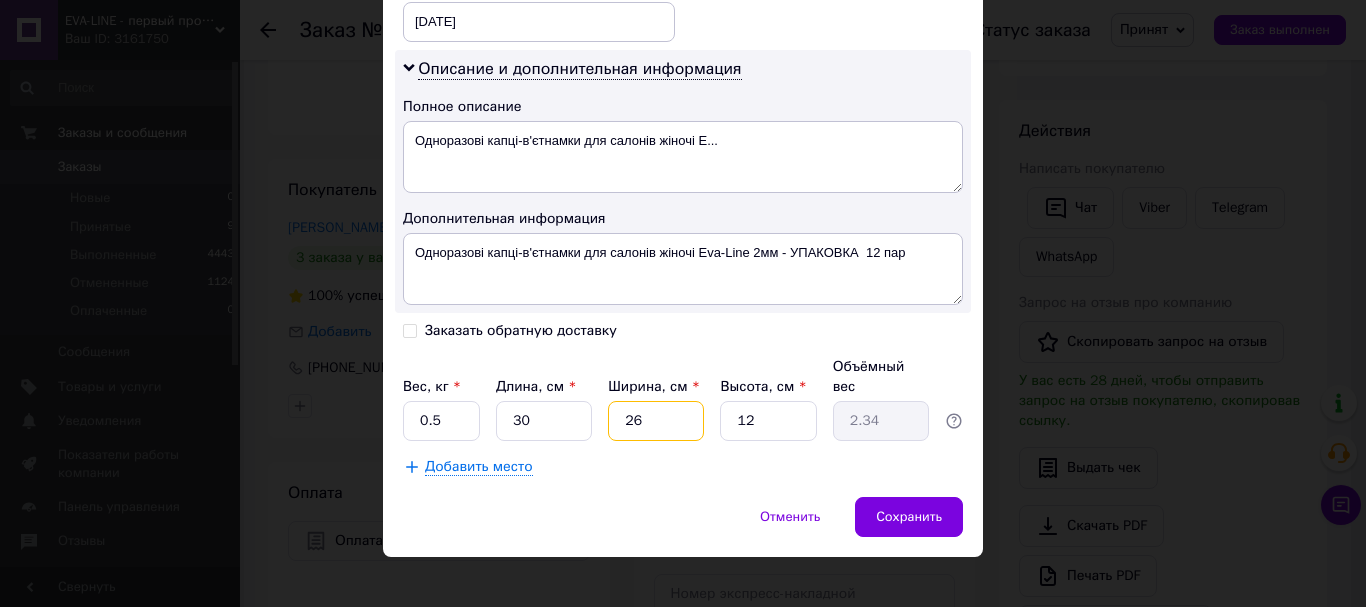 type on "26" 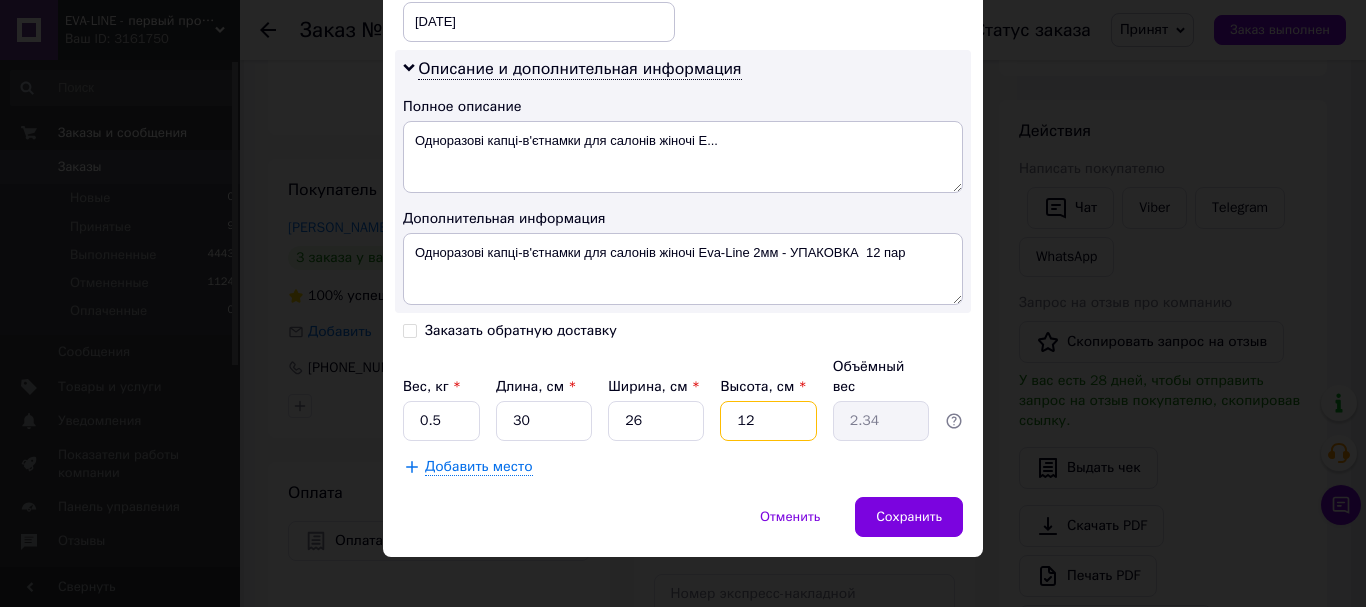 type on "1" 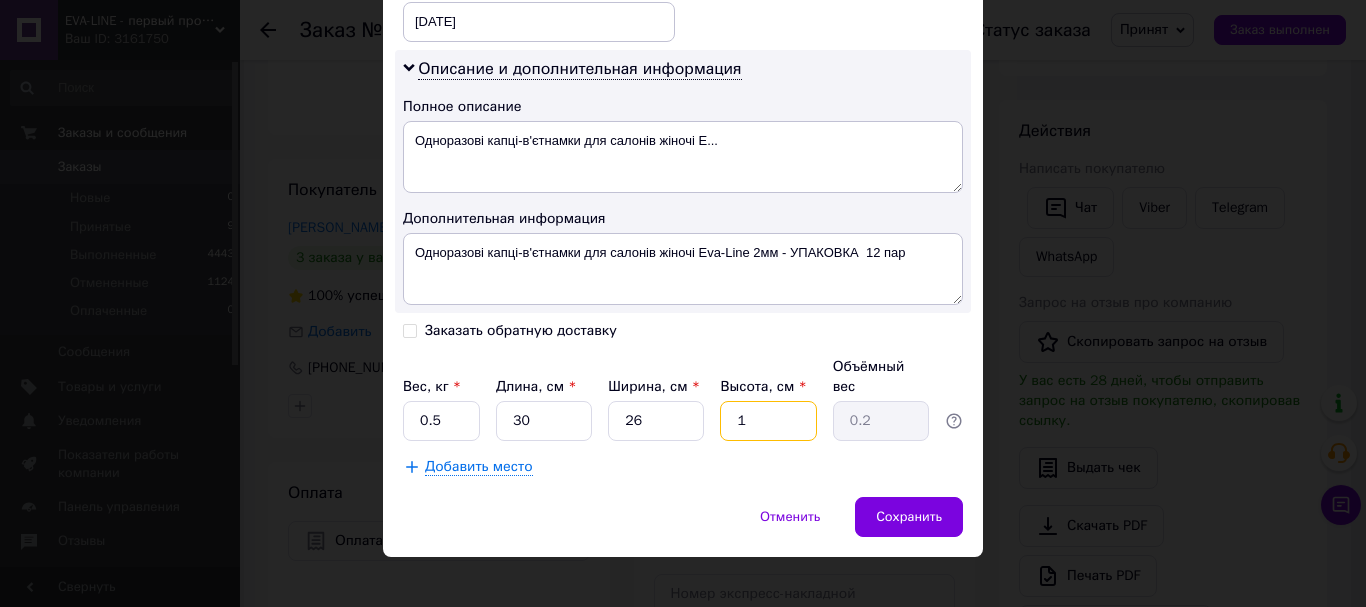type on "15" 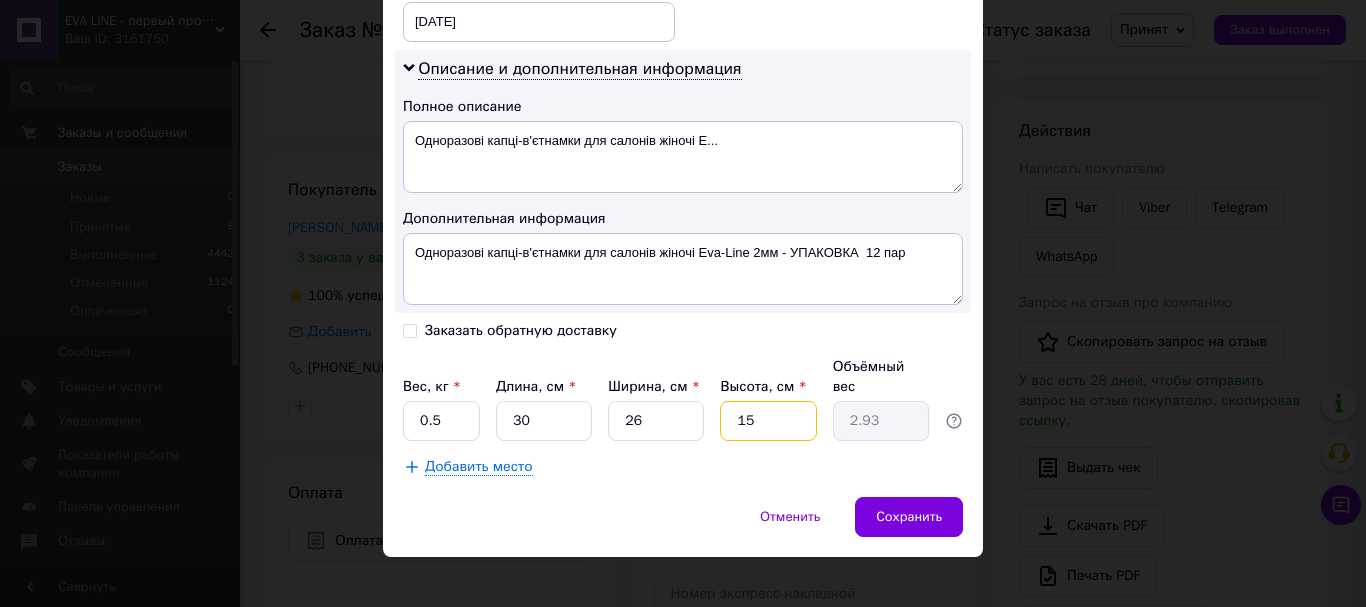 type on "15" 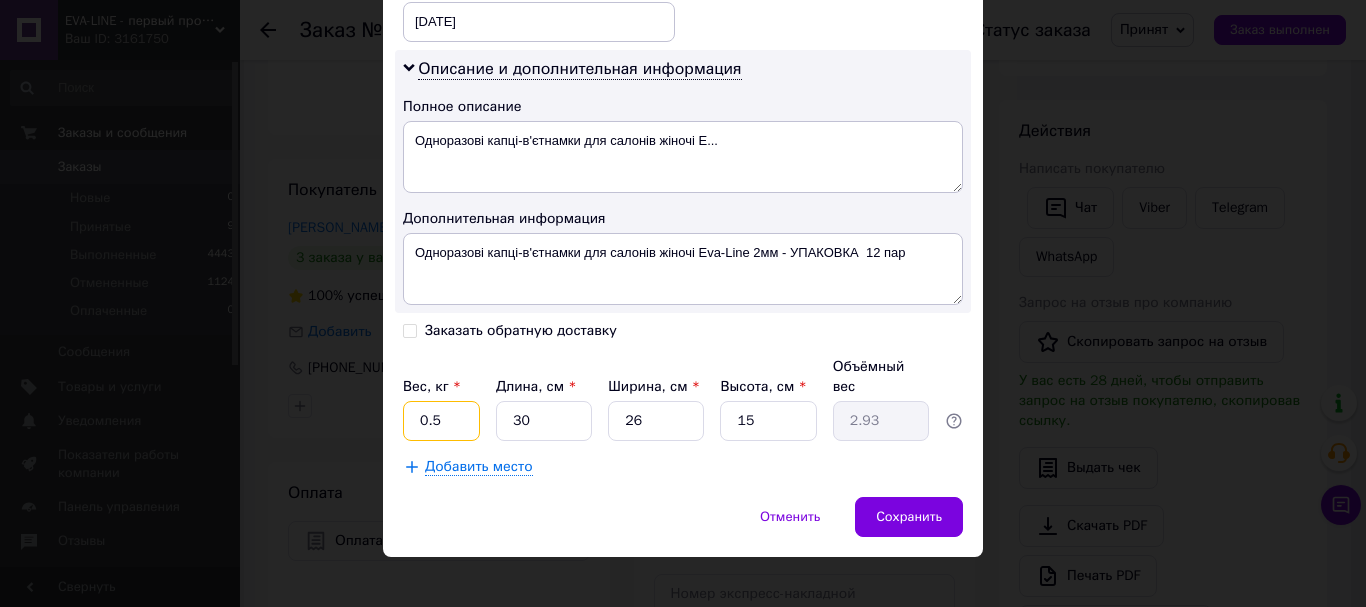 drag, startPoint x: 423, startPoint y: 408, endPoint x: 412, endPoint y: 408, distance: 11 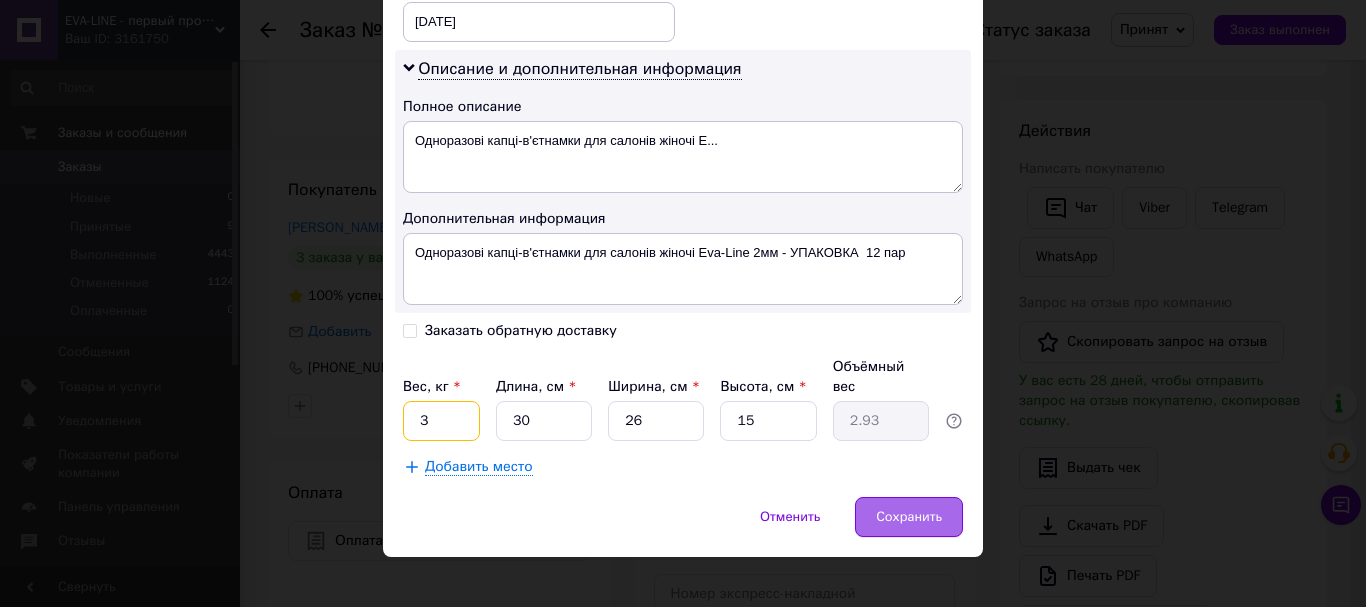 type on "3" 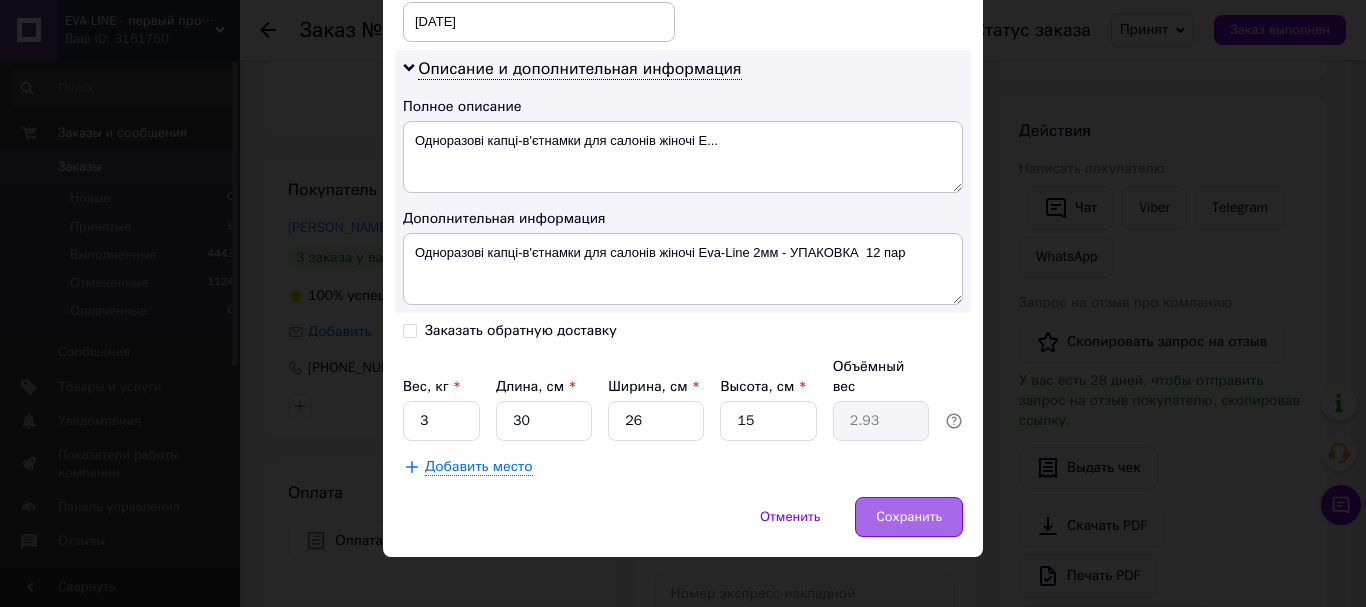 click on "Сохранить" at bounding box center (909, 517) 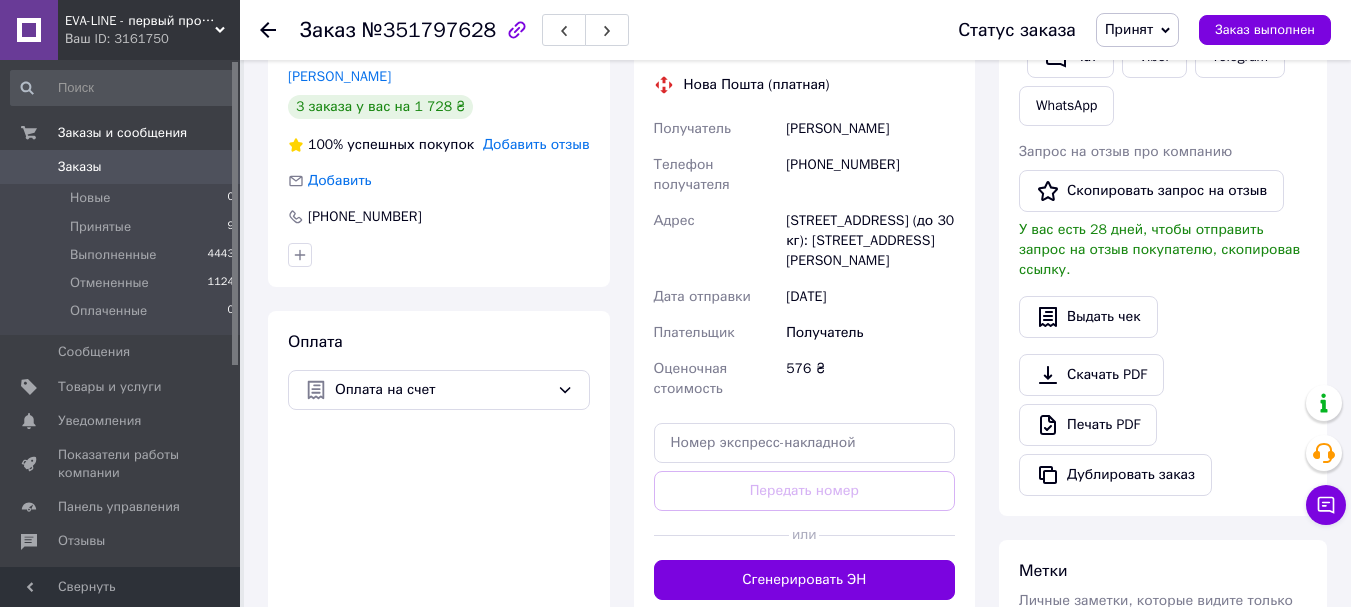 scroll, scrollTop: 500, scrollLeft: 0, axis: vertical 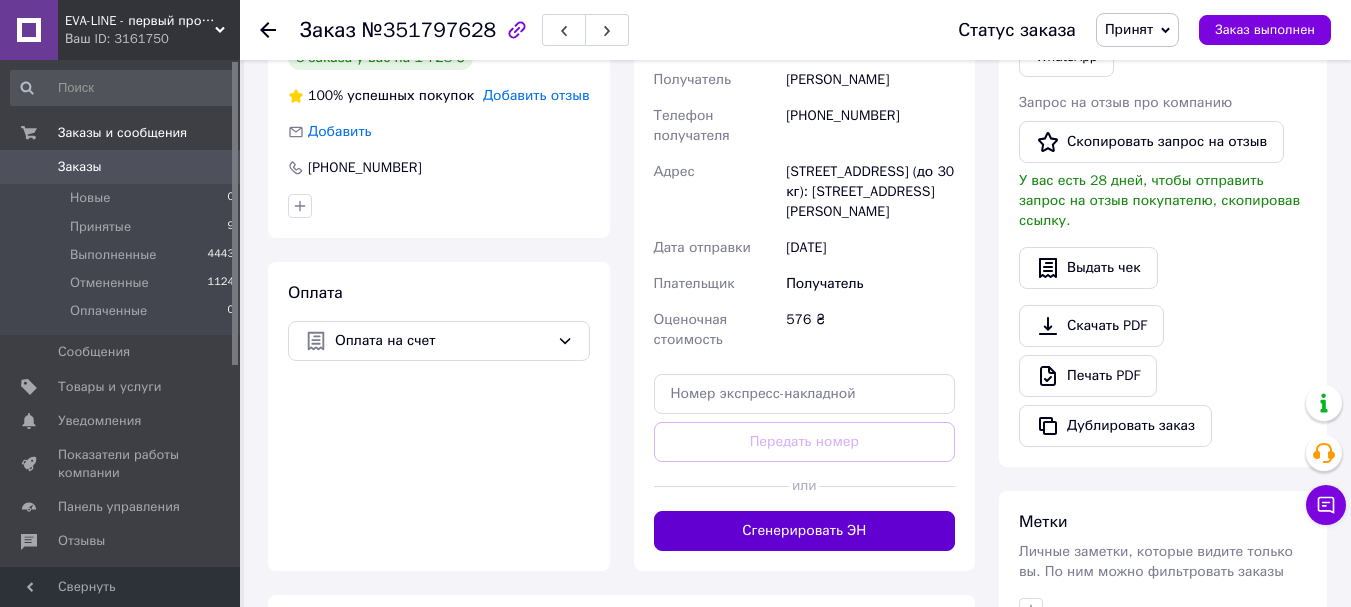 click on "Сгенерировать ЭН" at bounding box center (805, 531) 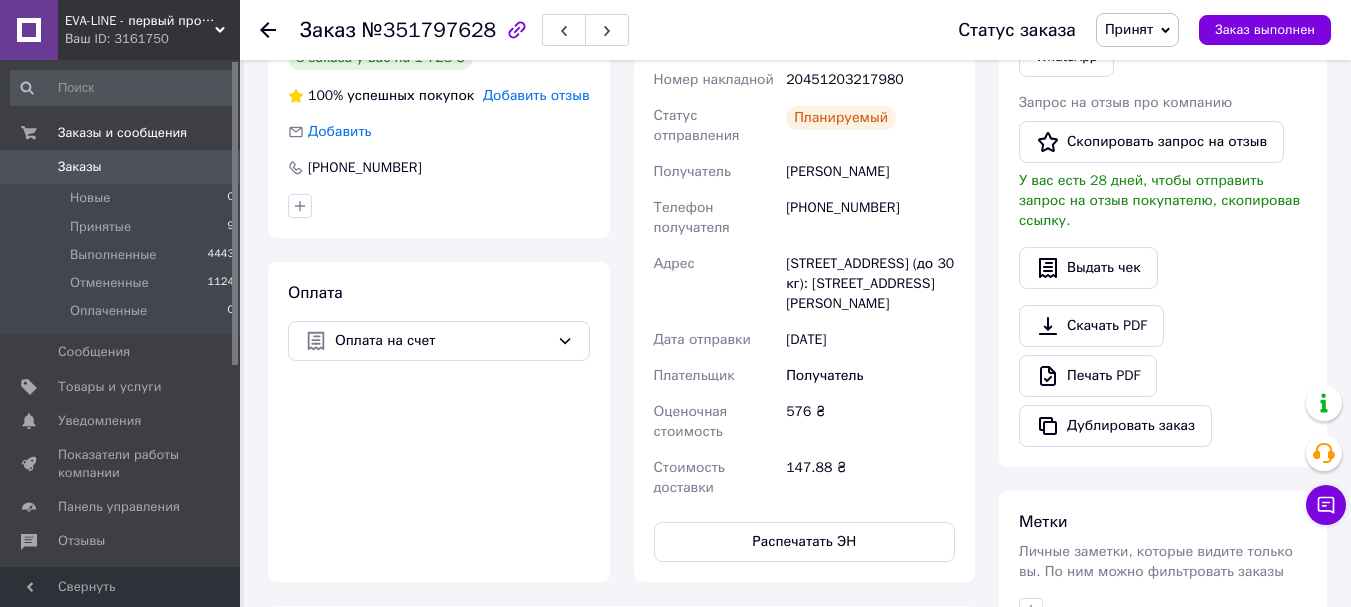 click 